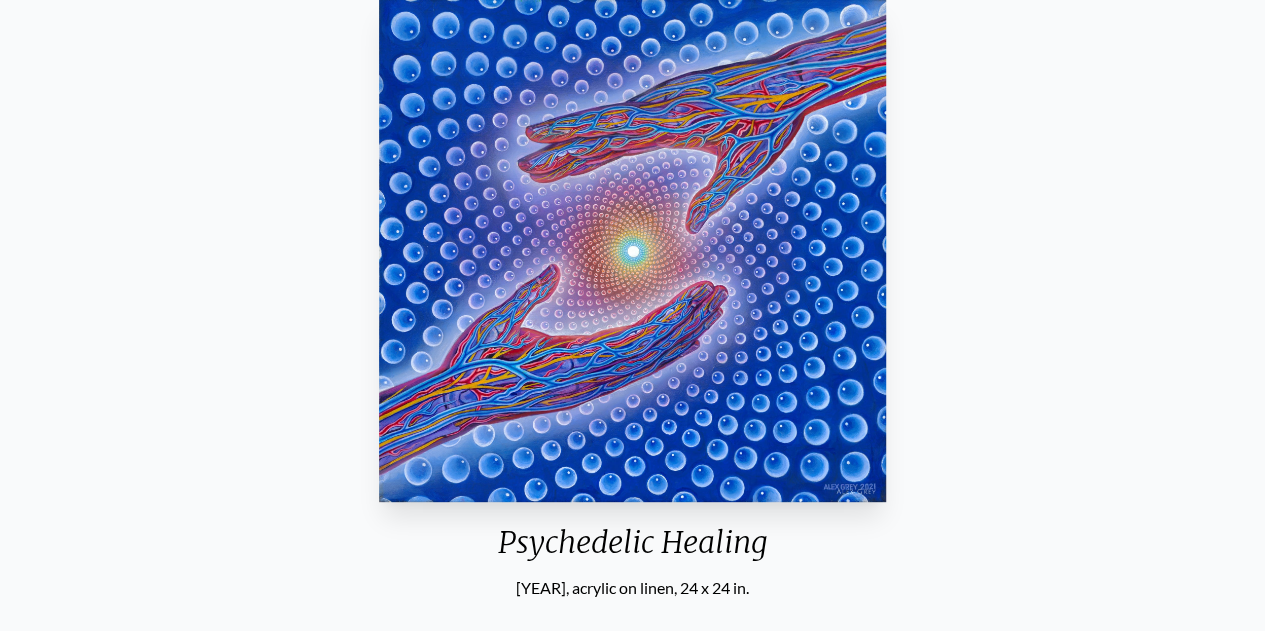 scroll, scrollTop: 188, scrollLeft: 0, axis: vertical 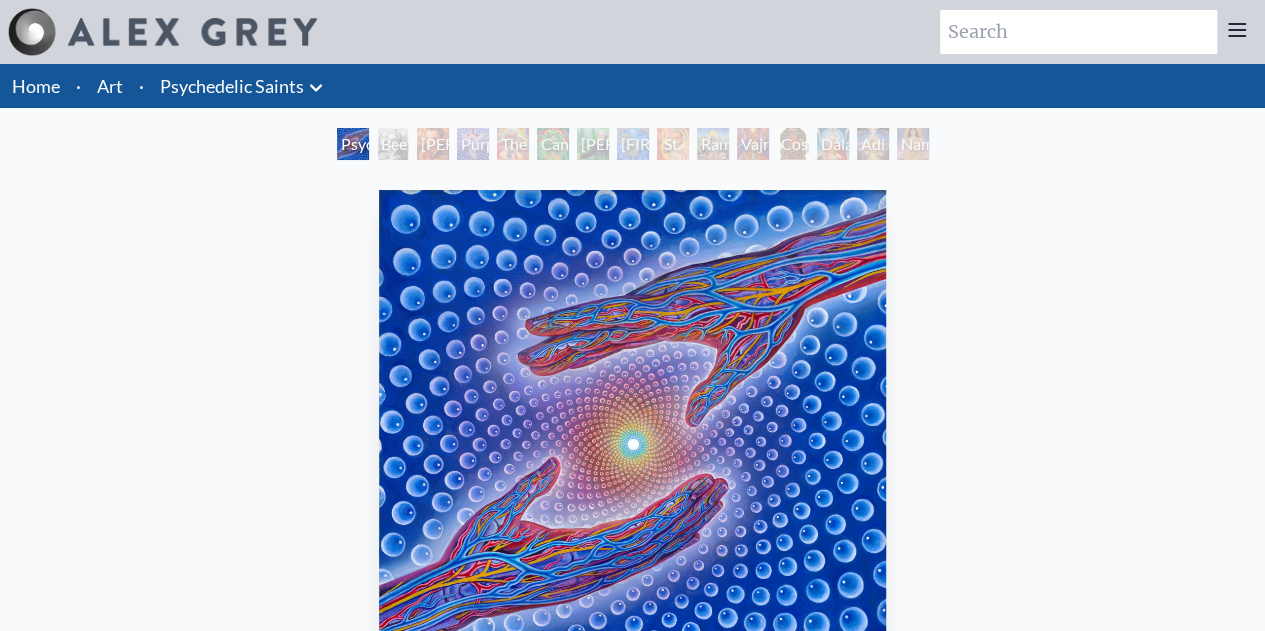 click on "Psychedelic Healing" at bounding box center [353, 144] 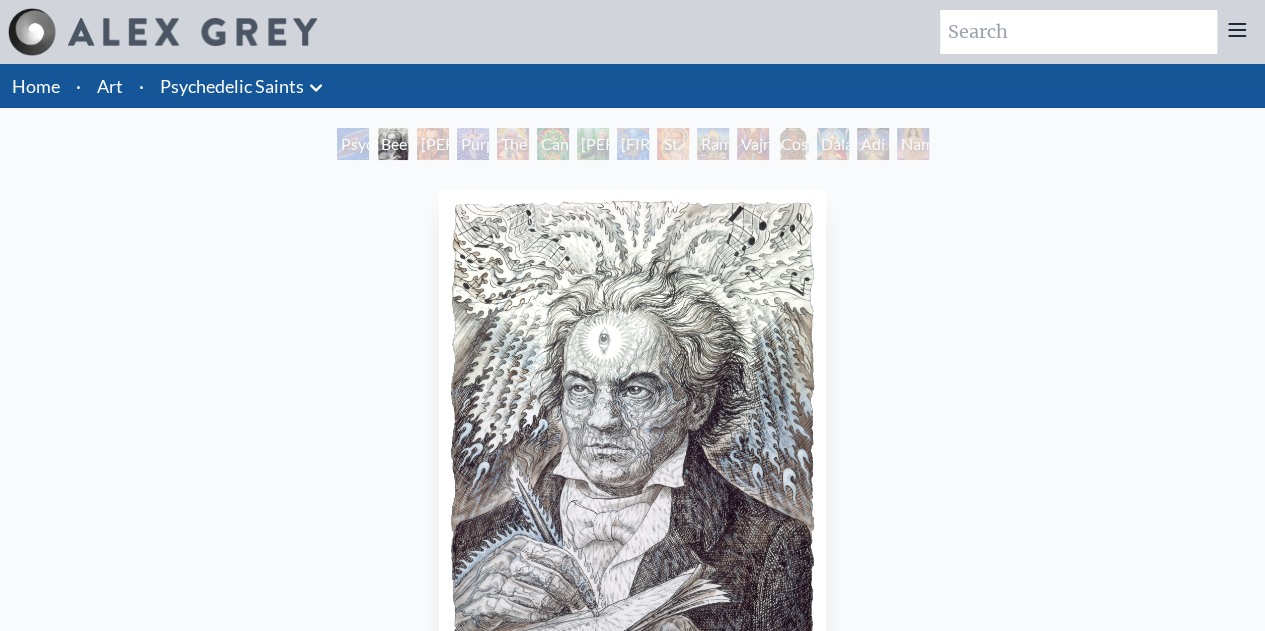 click on "[PERSON] M.D., Cartographer of Consciousness" at bounding box center (433, 144) 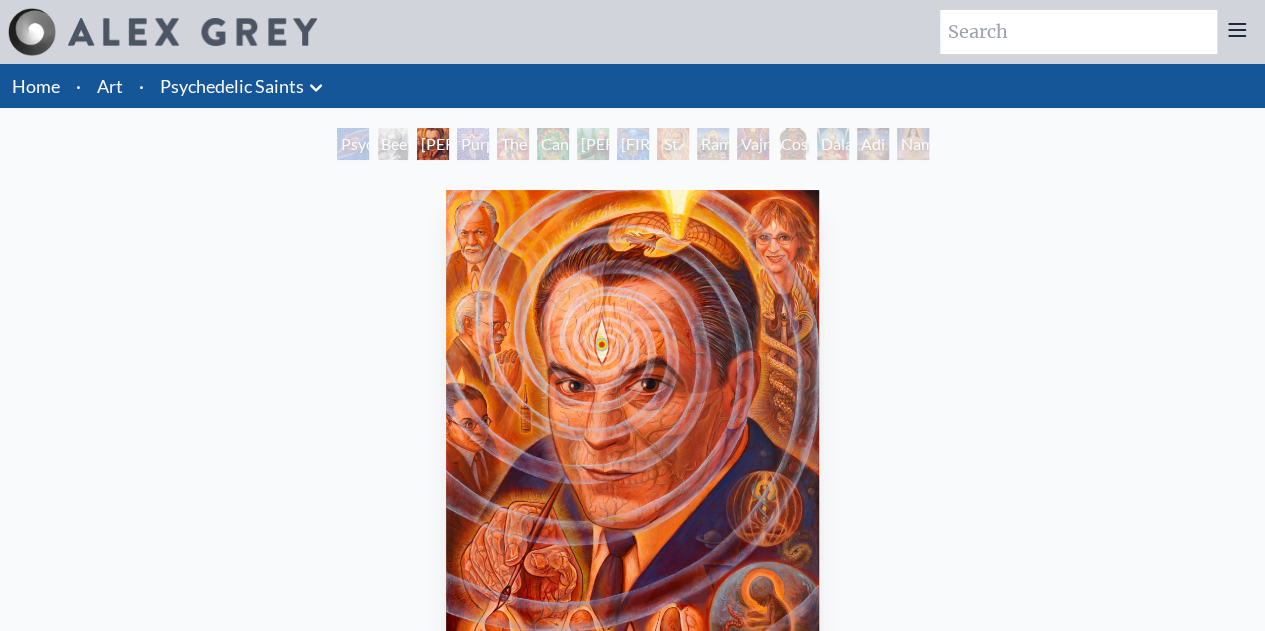 click on "[PERSON] - Hemp Farmer" at bounding box center (593, 144) 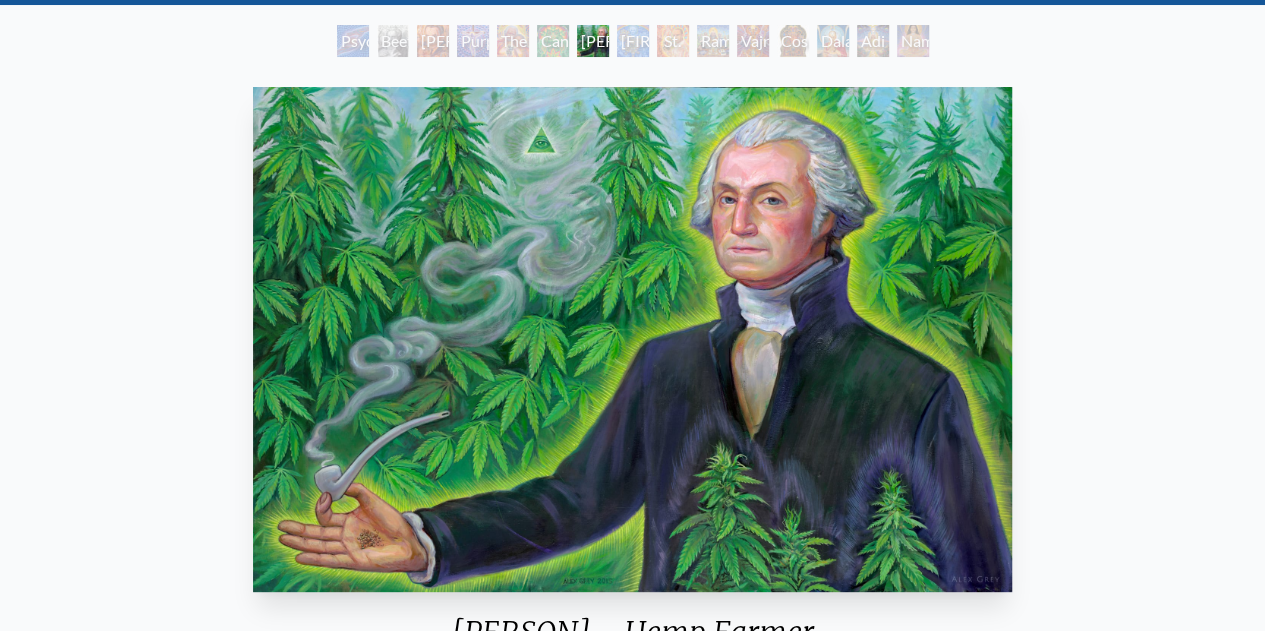 scroll, scrollTop: 102, scrollLeft: 0, axis: vertical 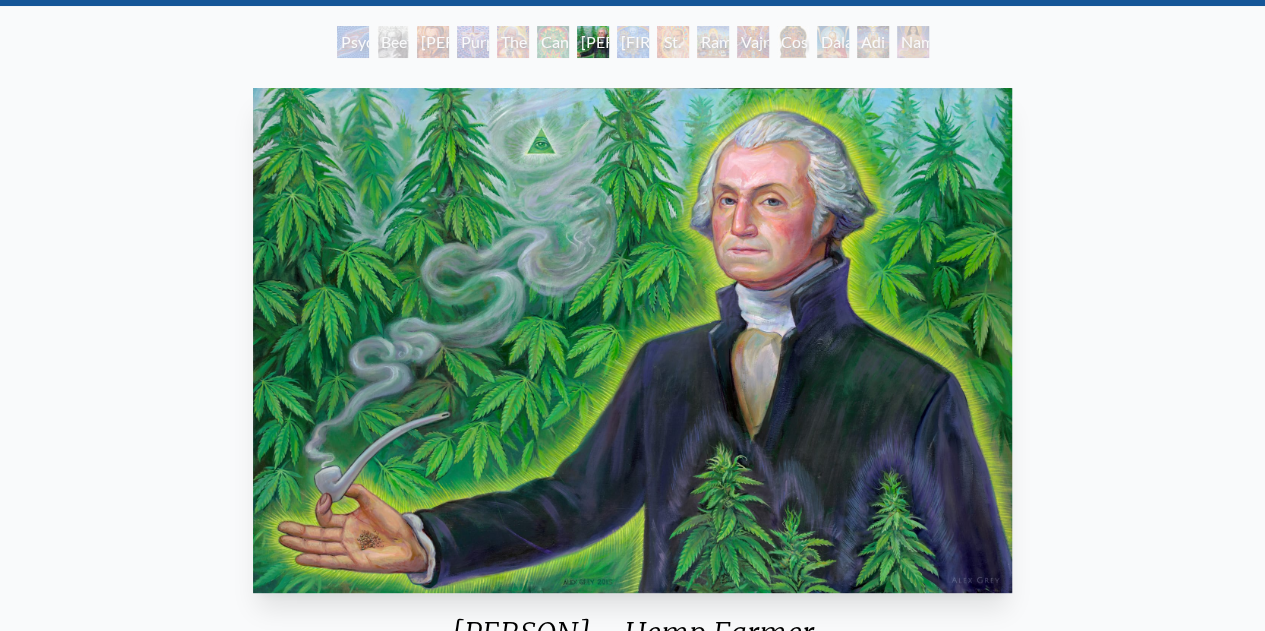 click on "Cannabacchus" at bounding box center [553, 42] 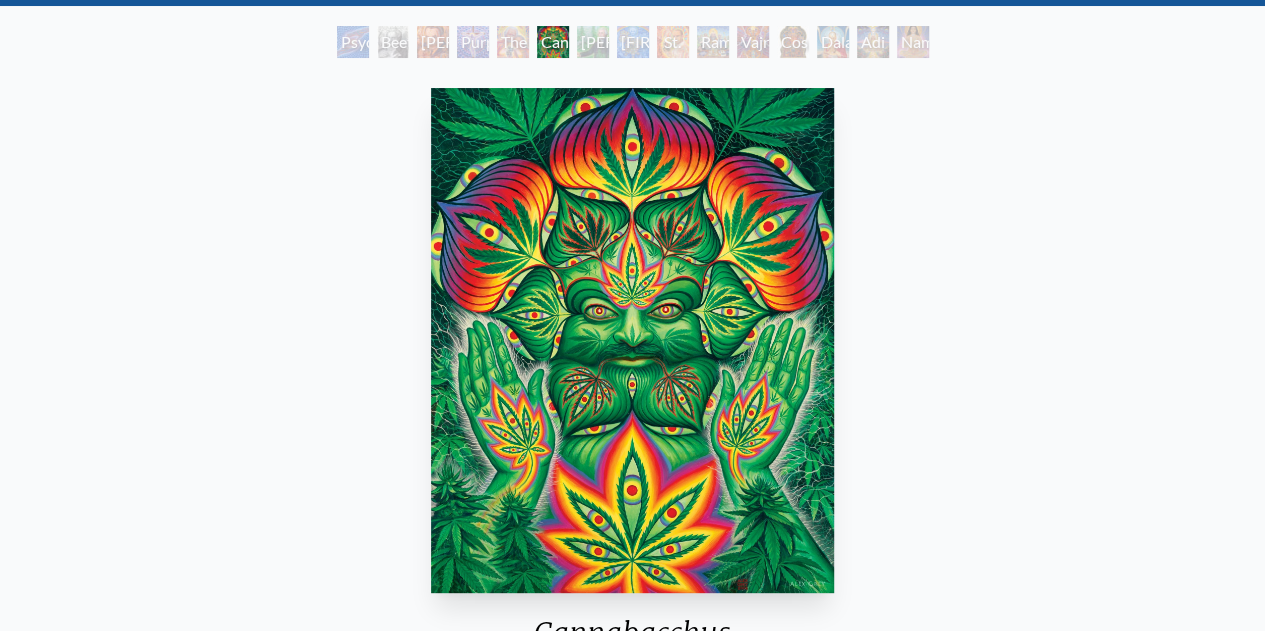 click on "The Shulgins and their Alchemical Angels" at bounding box center (513, 42) 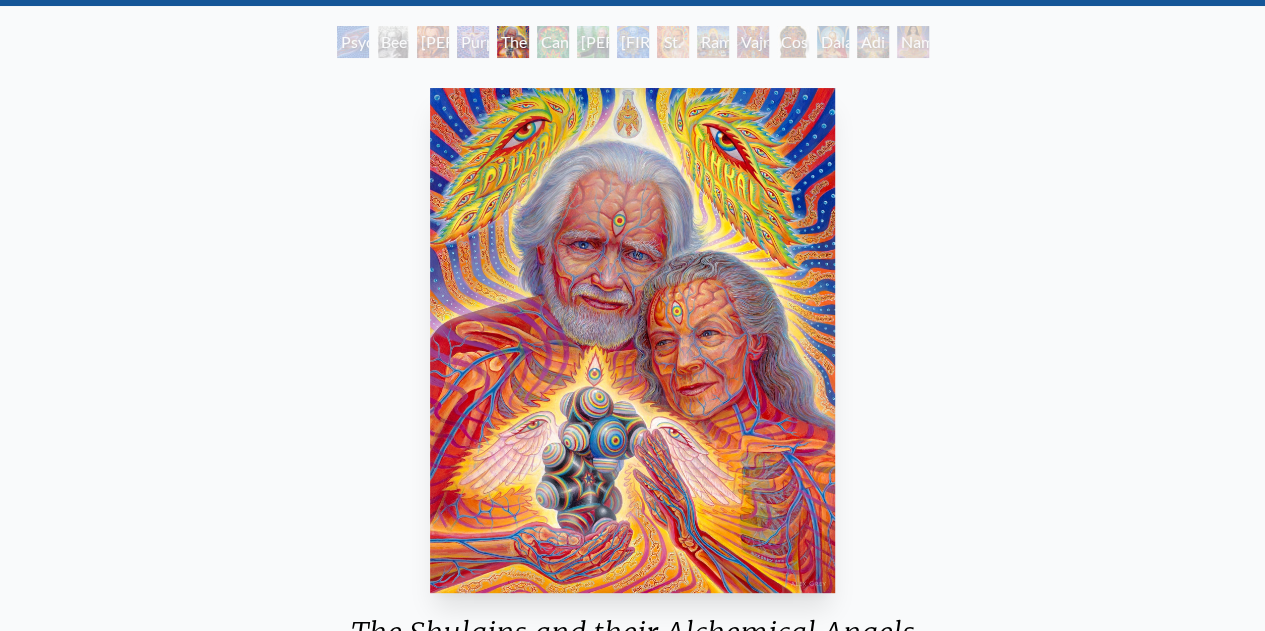 click on "Purple Jesus" at bounding box center (473, 42) 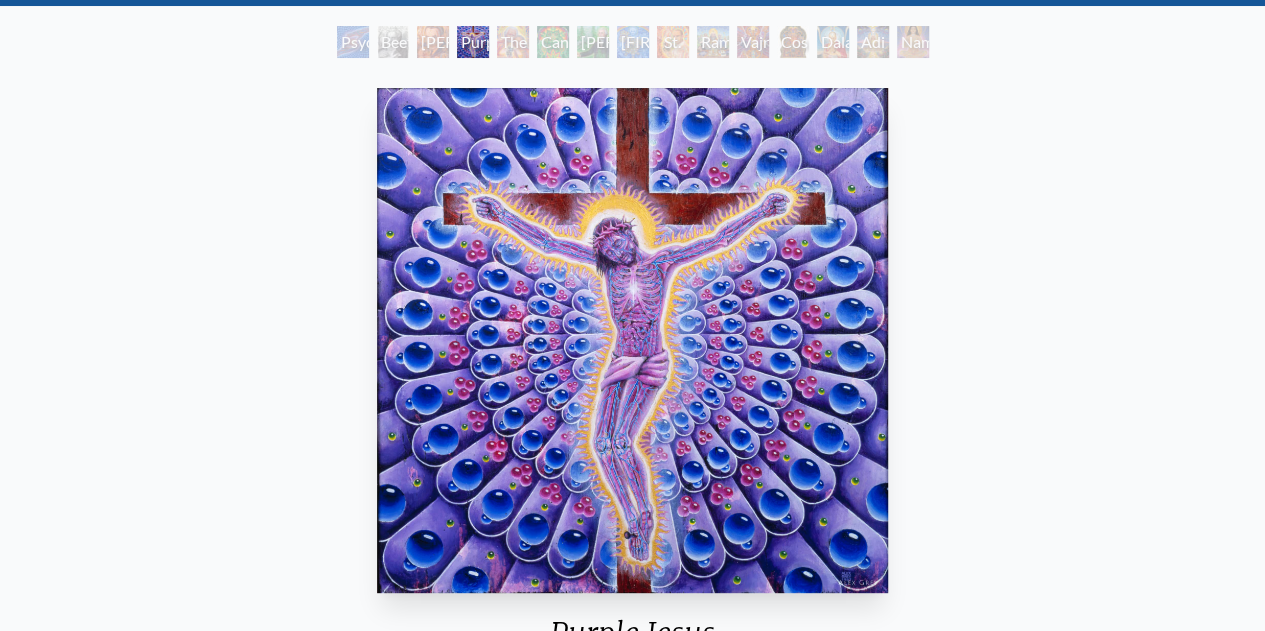 click on "St. [FIRST] & The LSD Revelation Revolution" at bounding box center [673, 42] 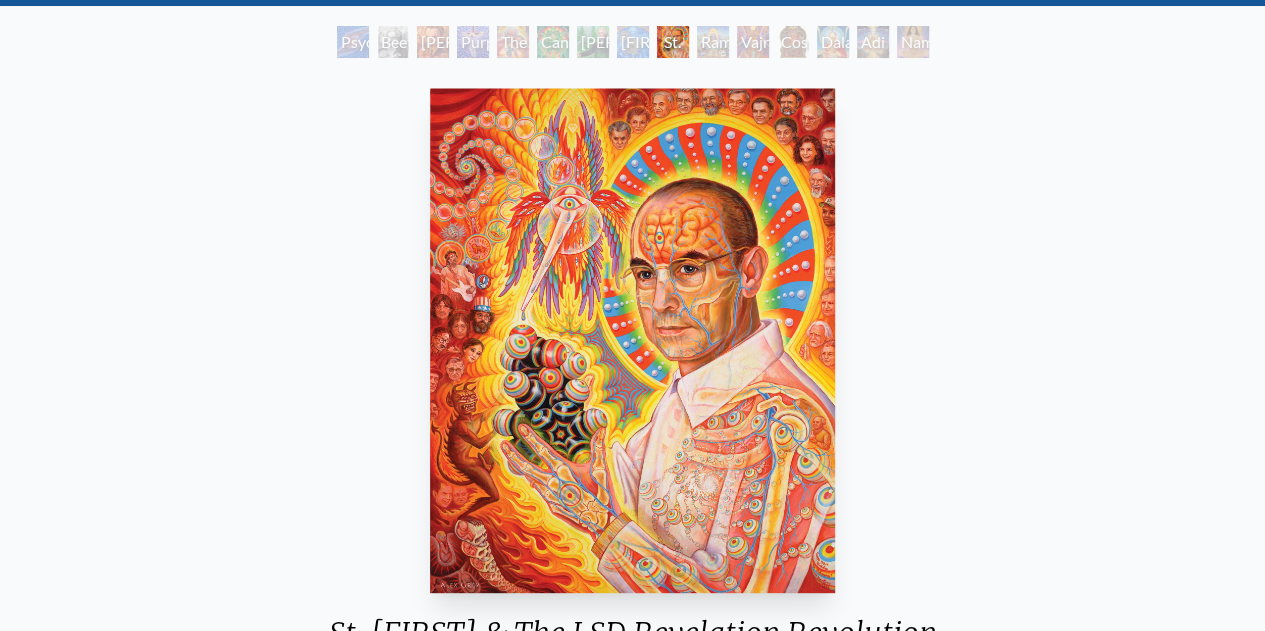 click on "Ram Dass" at bounding box center [713, 42] 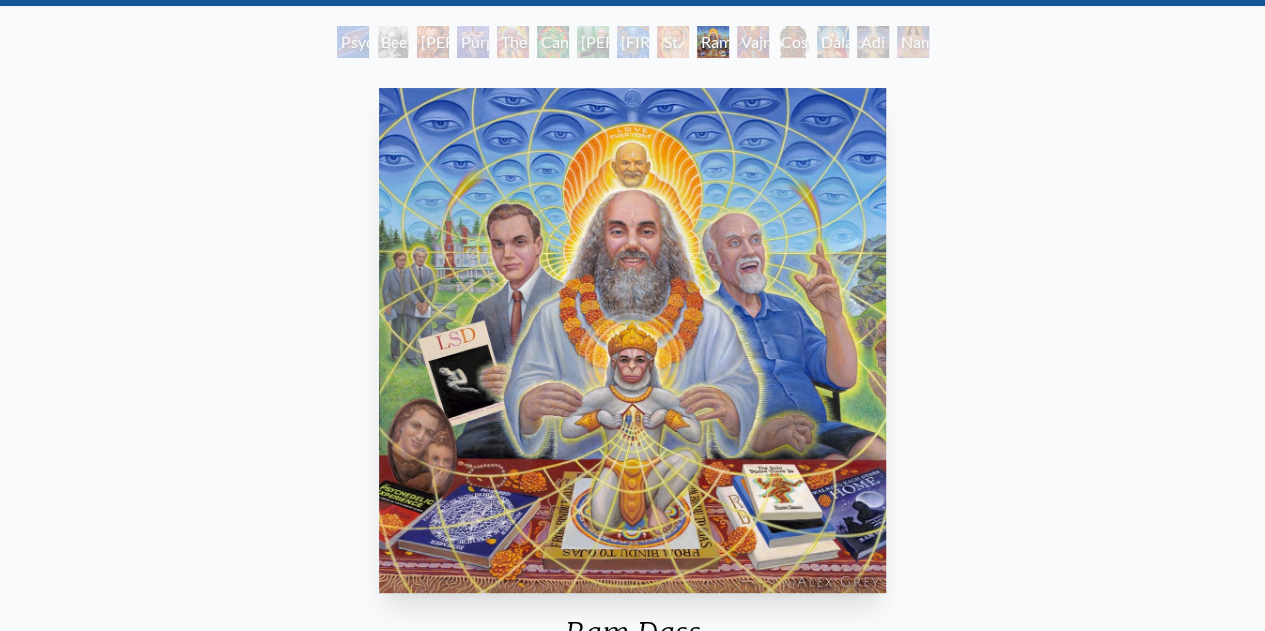 click on "Vajra Guru" at bounding box center (753, 42) 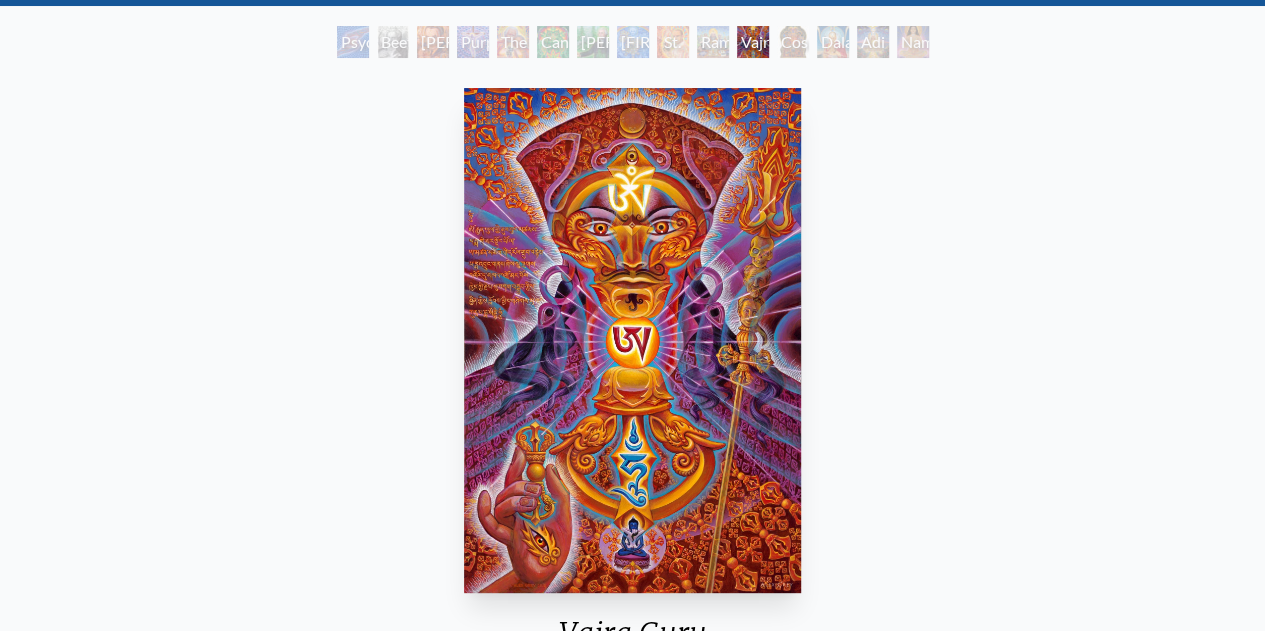click on "Cosmic Christ" at bounding box center [793, 42] 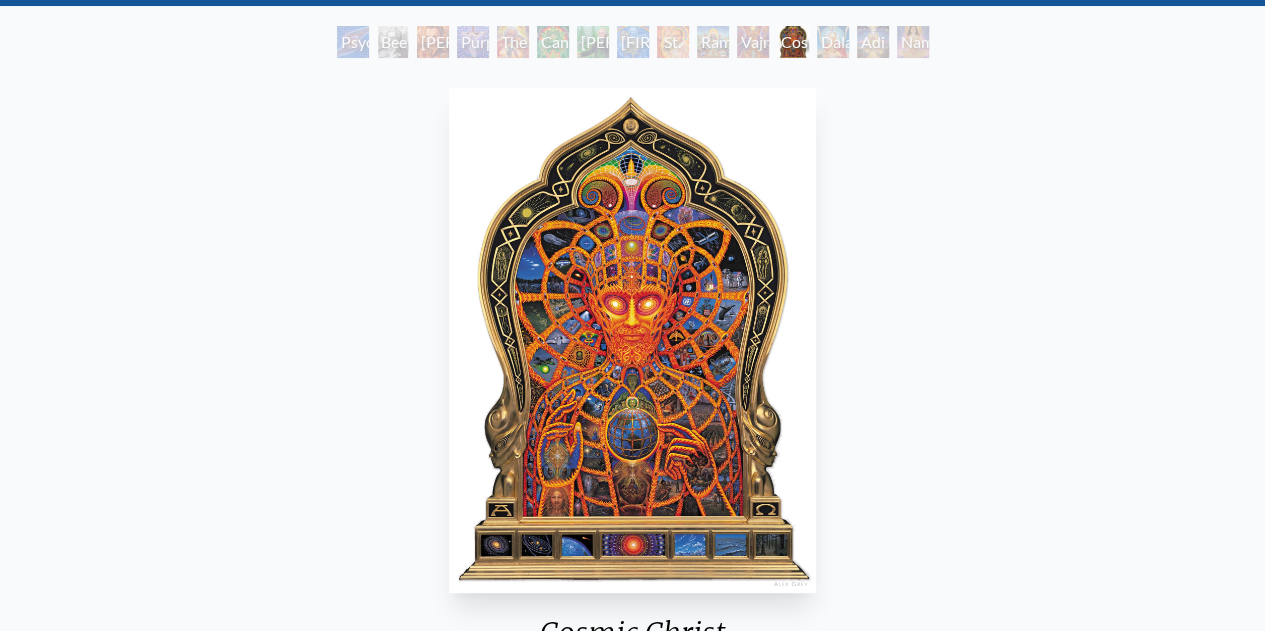 click on "Dalai Lama" at bounding box center (833, 42) 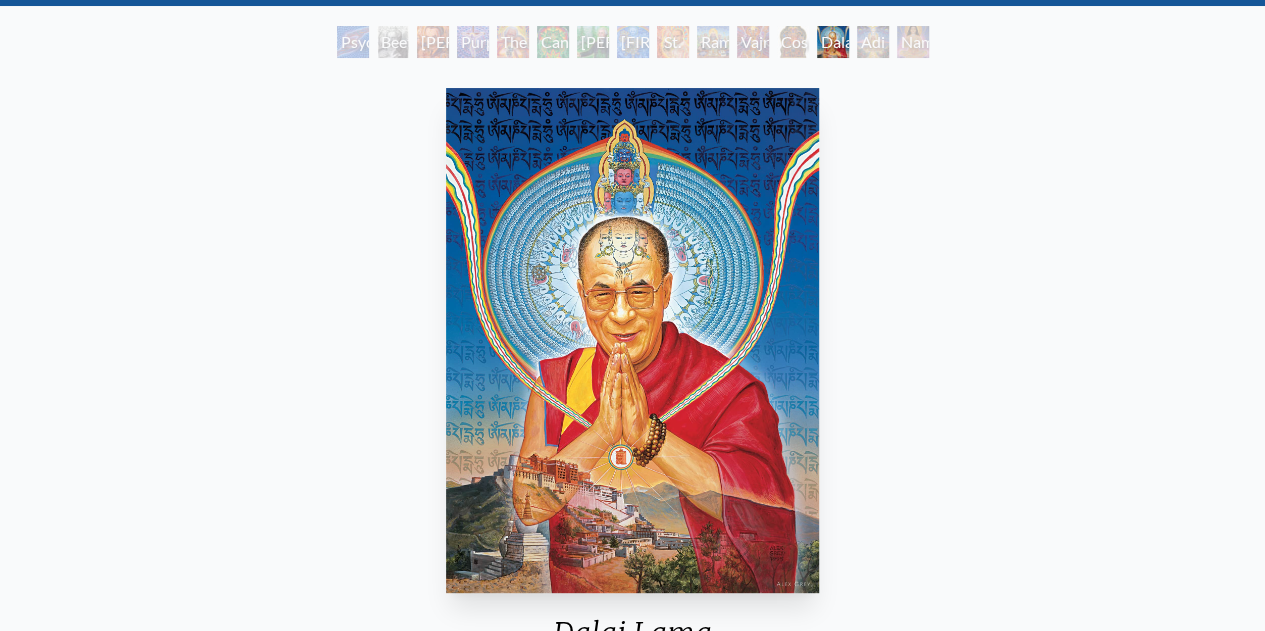 click on "Adi Da" at bounding box center [873, 42] 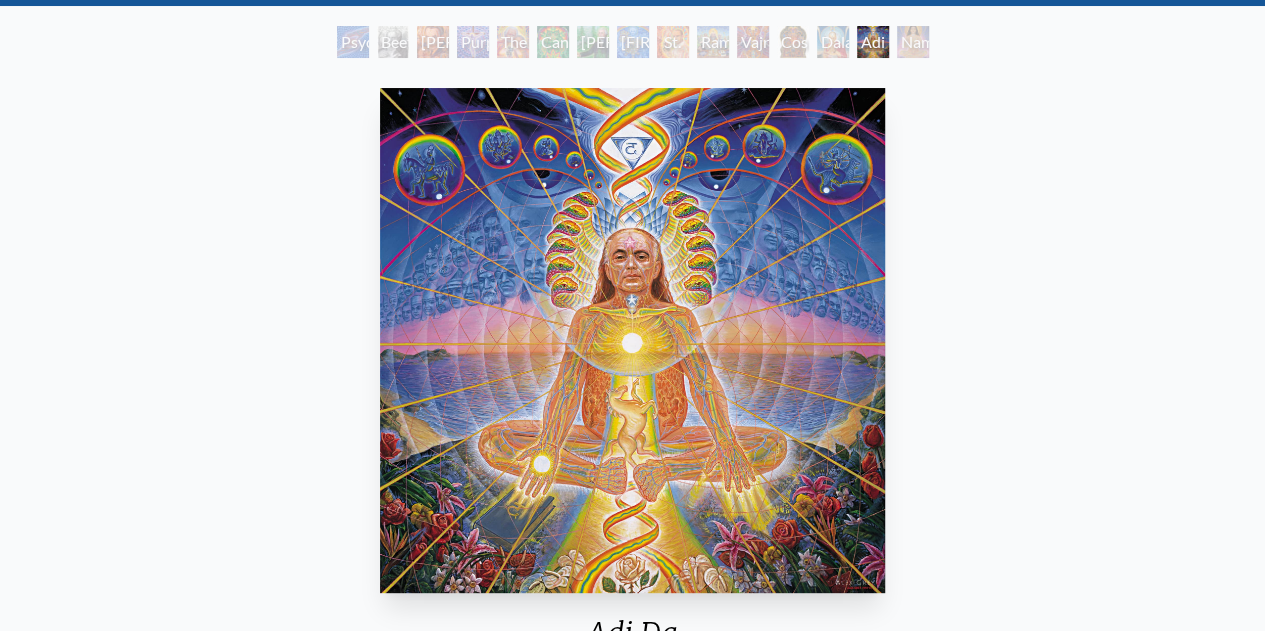 click on "Namaste" at bounding box center [913, 42] 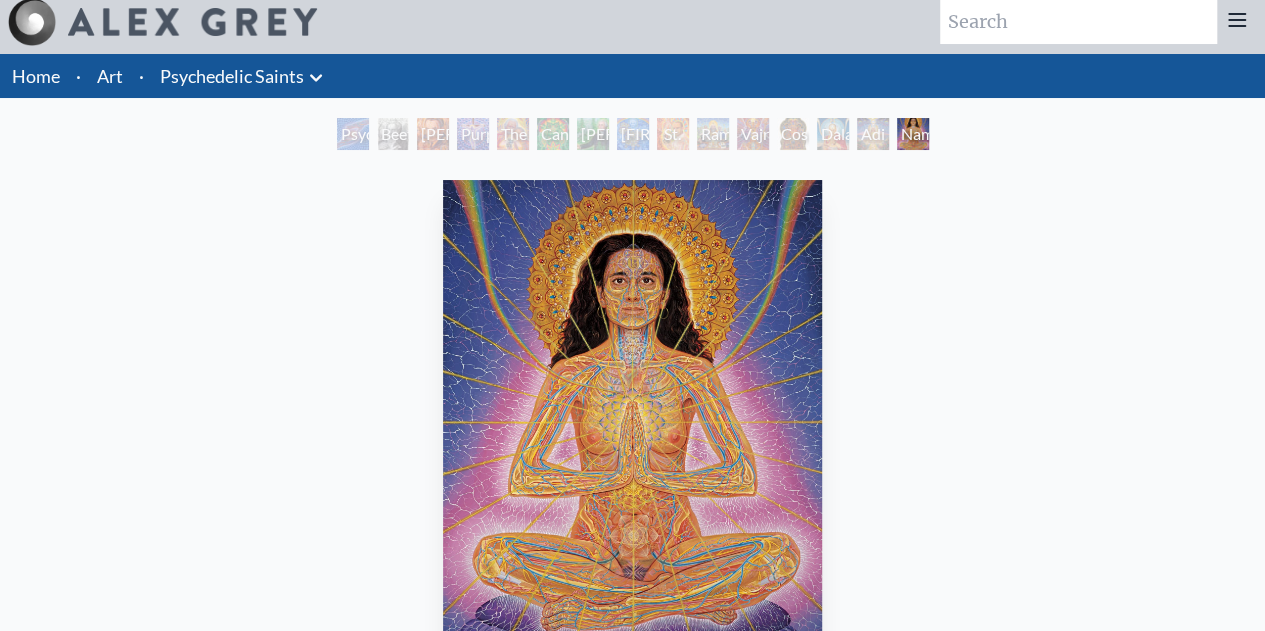 scroll, scrollTop: 0, scrollLeft: 0, axis: both 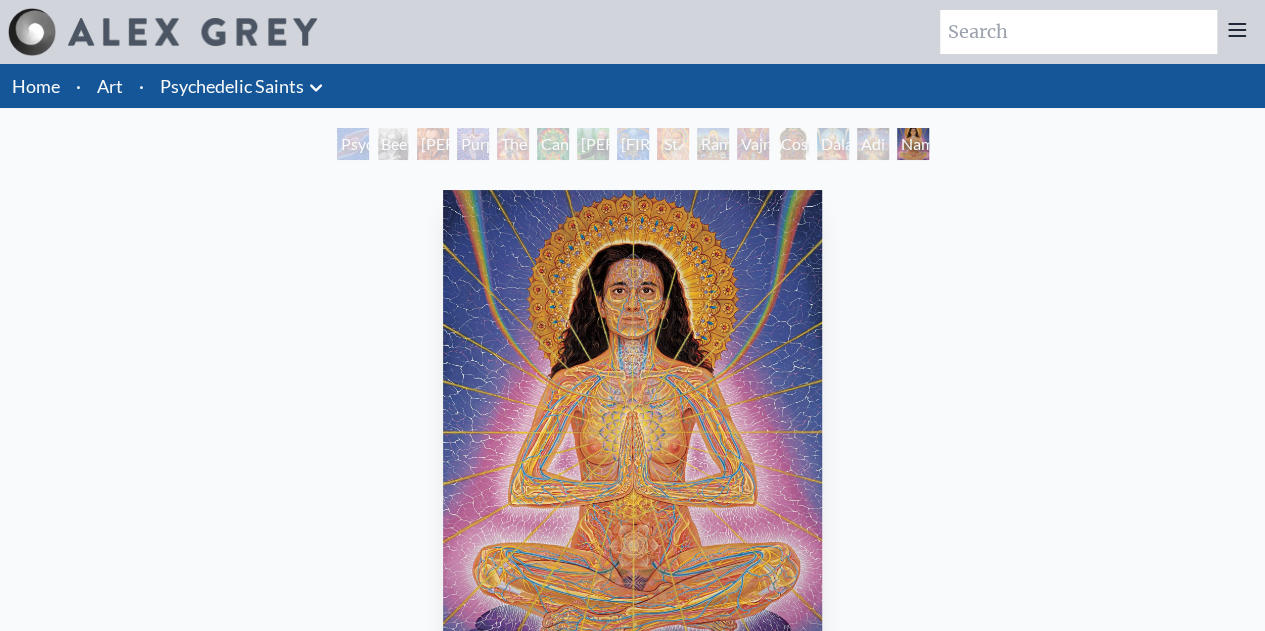 click on "Art" at bounding box center [110, 86] 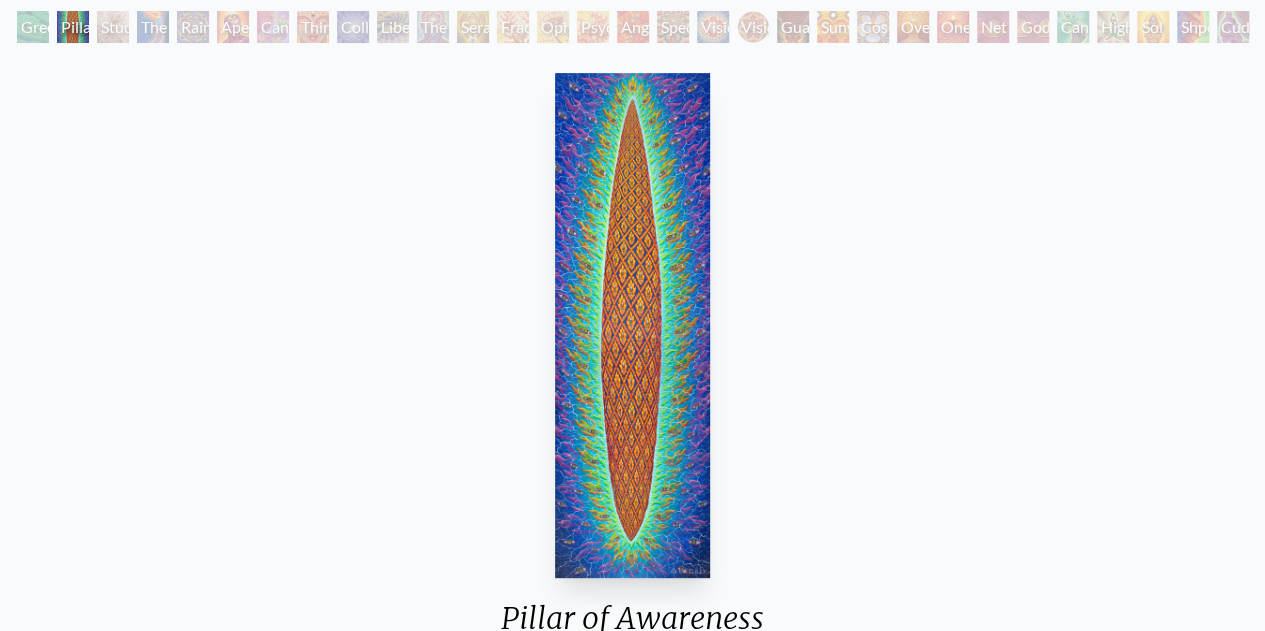 scroll, scrollTop: 113, scrollLeft: 0, axis: vertical 